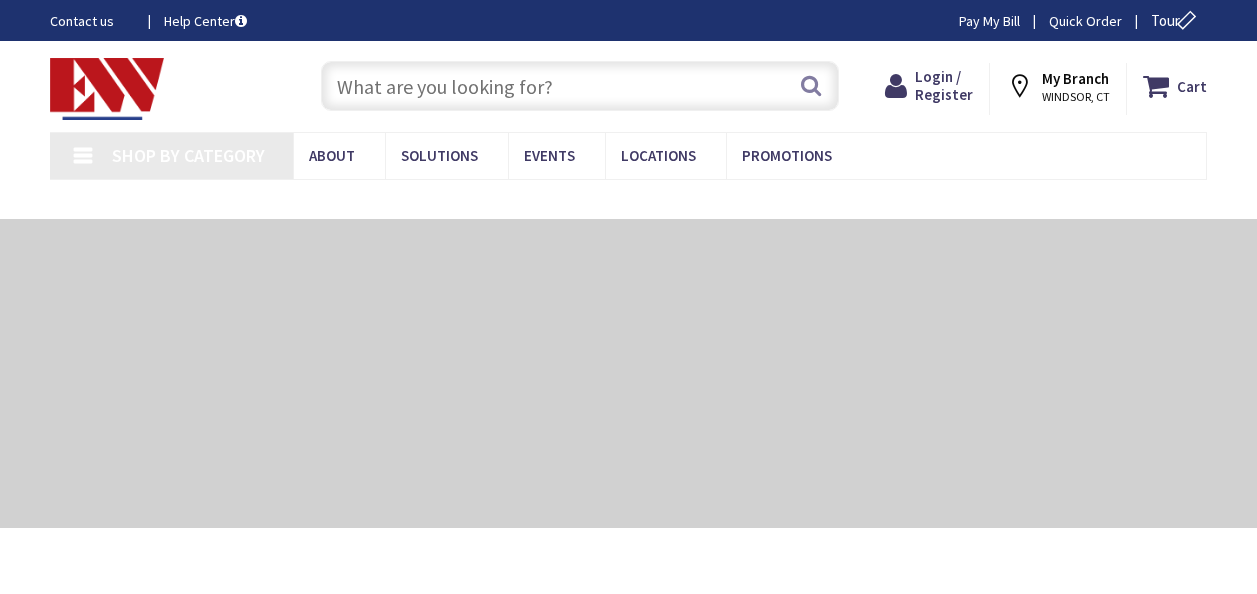scroll, scrollTop: 0, scrollLeft: 0, axis: both 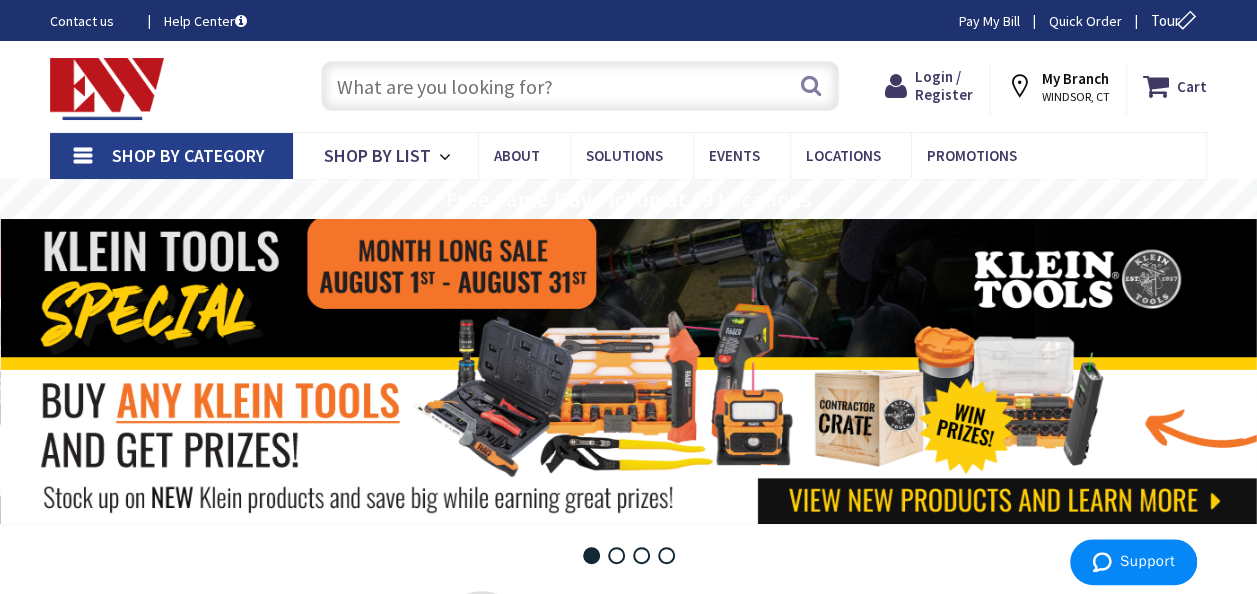 click on "Tour" at bounding box center [1176, 20] 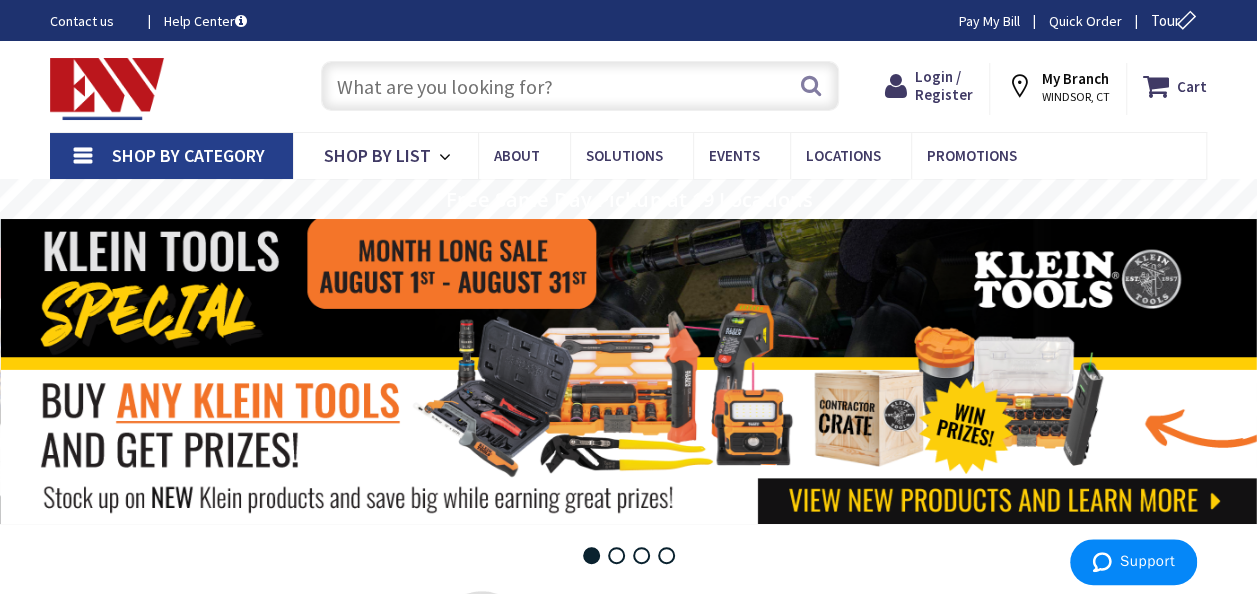 click on "Quick Order" at bounding box center (1085, 21) 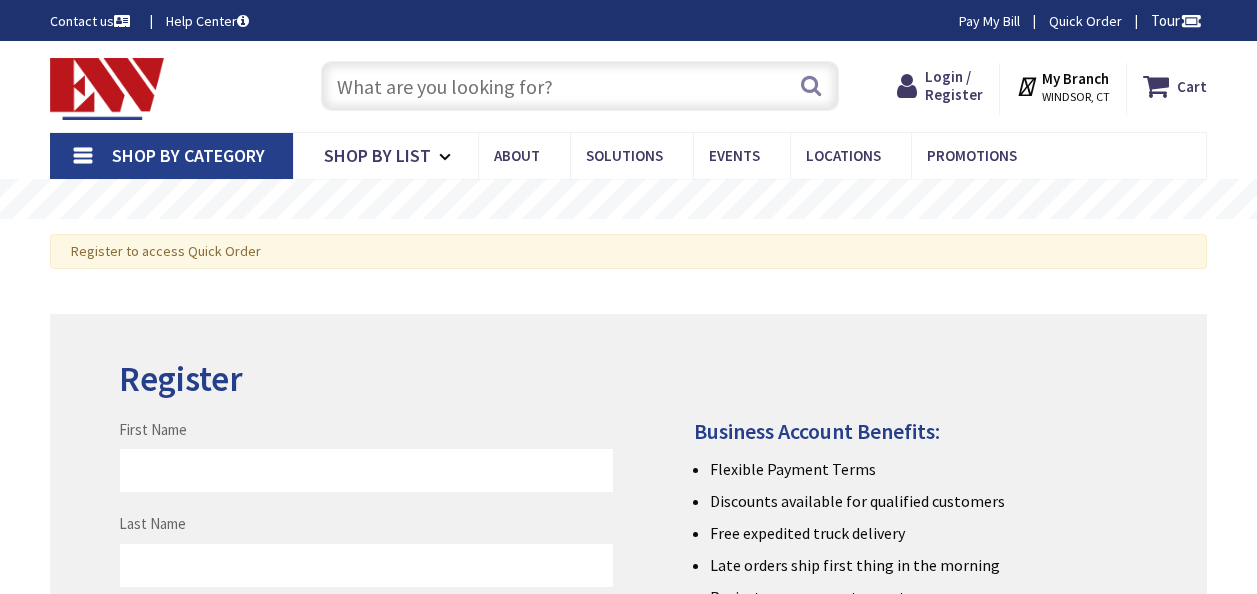 scroll, scrollTop: 0, scrollLeft: 0, axis: both 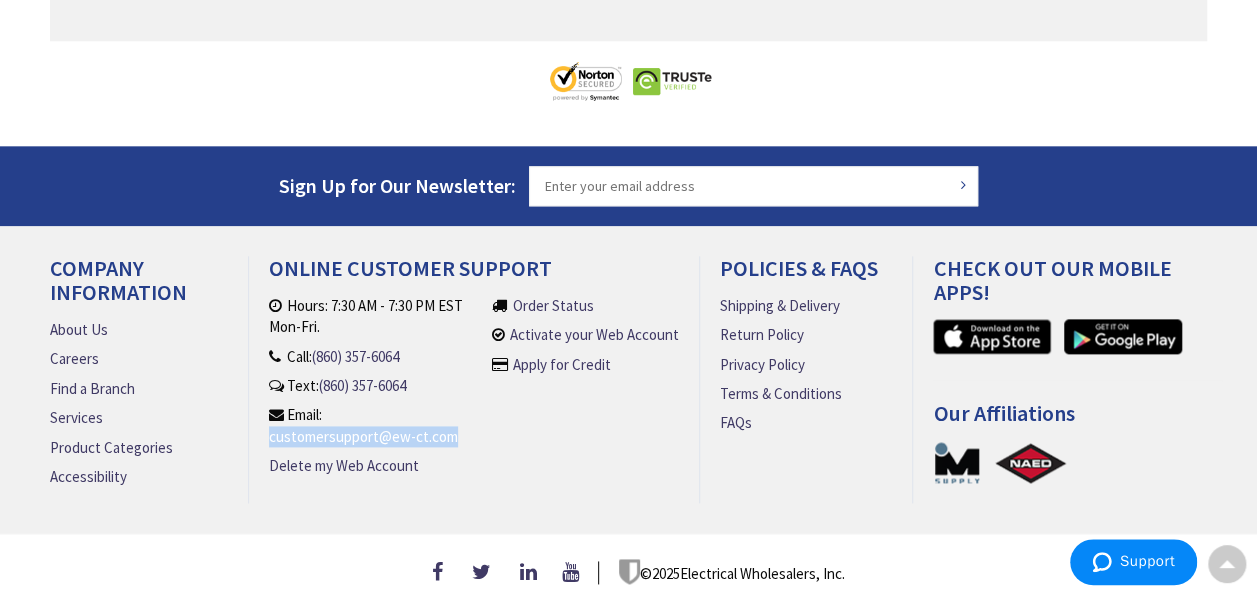 drag, startPoint x: 483, startPoint y: 429, endPoint x: 262, endPoint y: 434, distance: 221.05655 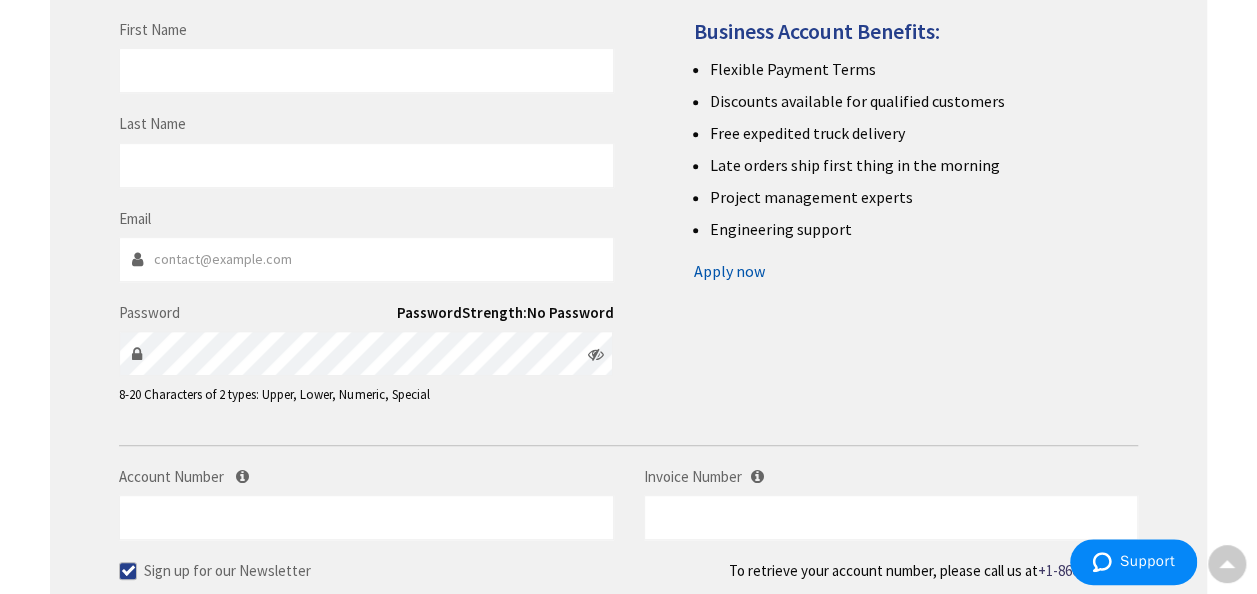 scroll, scrollTop: 0, scrollLeft: 0, axis: both 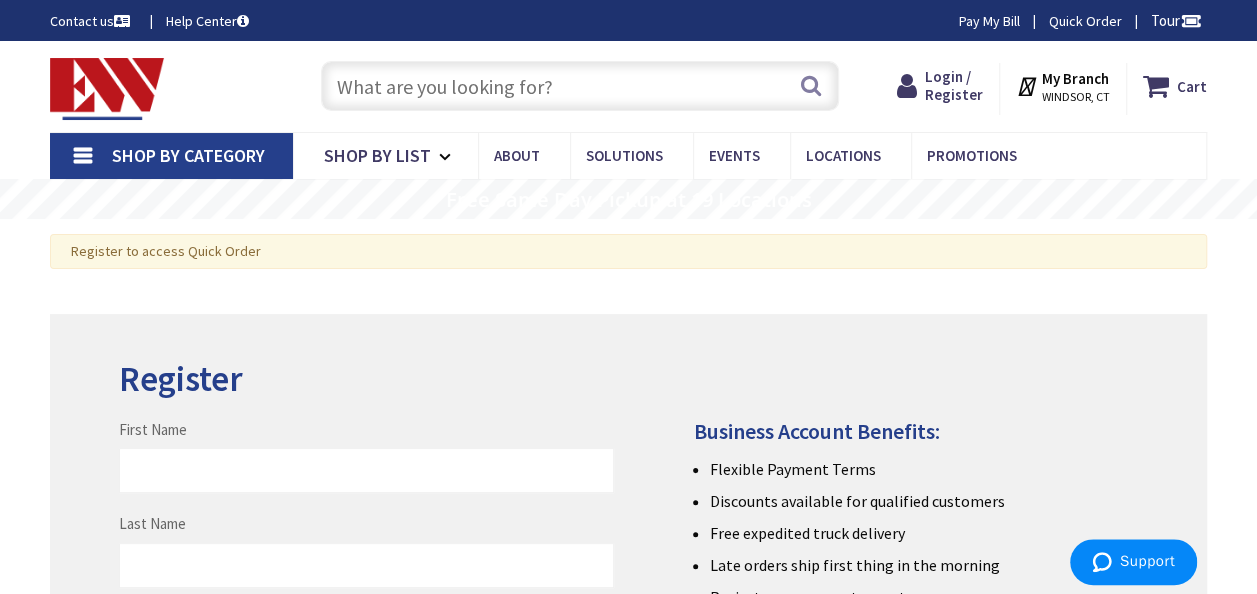 click at bounding box center [107, 89] 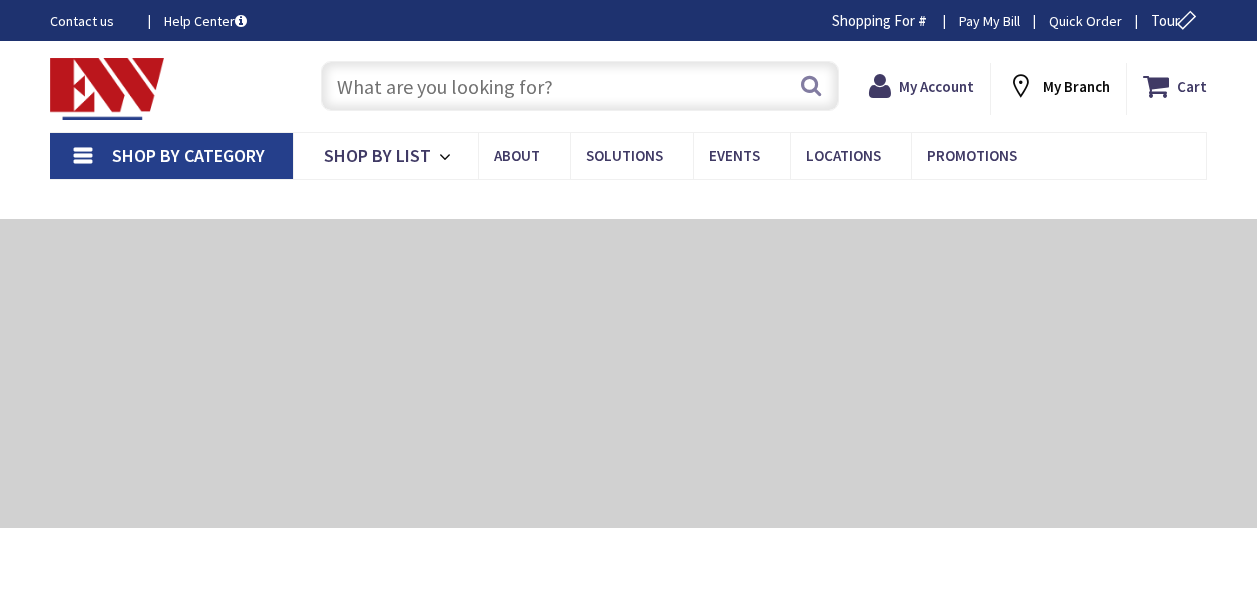 scroll, scrollTop: 0, scrollLeft: 0, axis: both 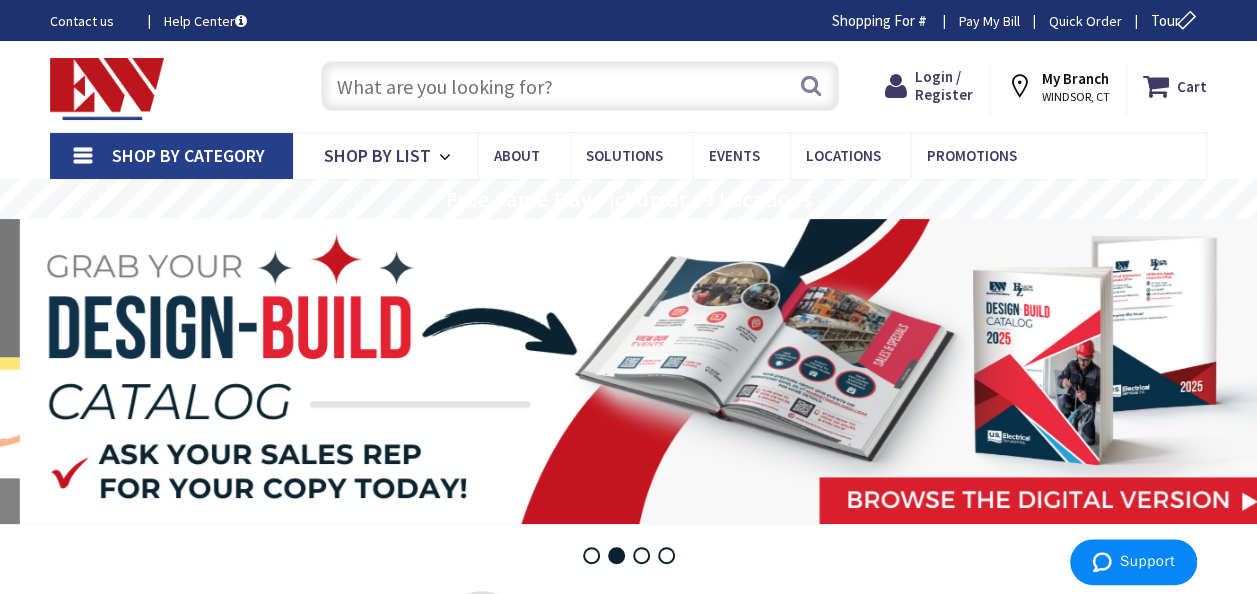 click on "EV Charging" at bounding box center (0, 0) 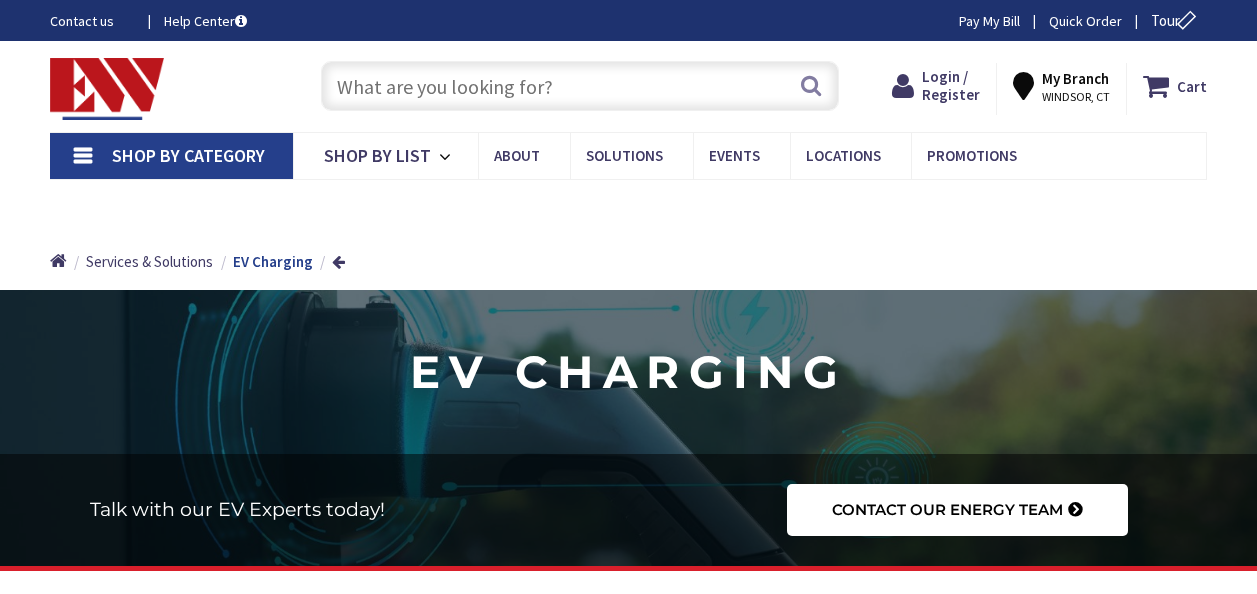 scroll, scrollTop: 0, scrollLeft: 0, axis: both 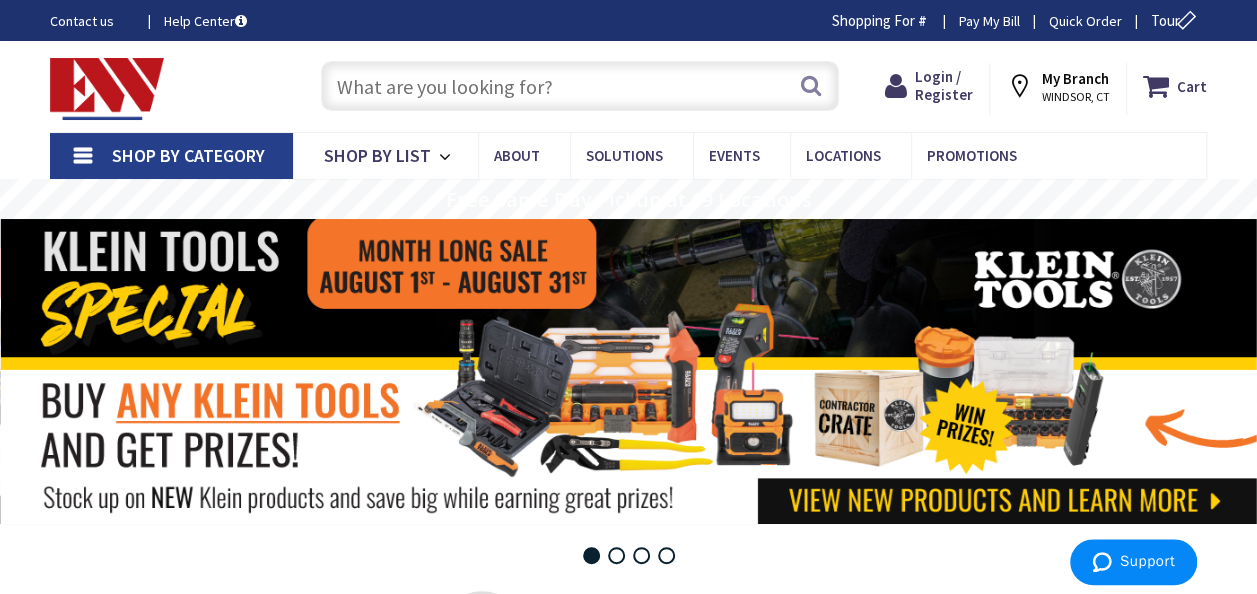 click at bounding box center (448, 157) 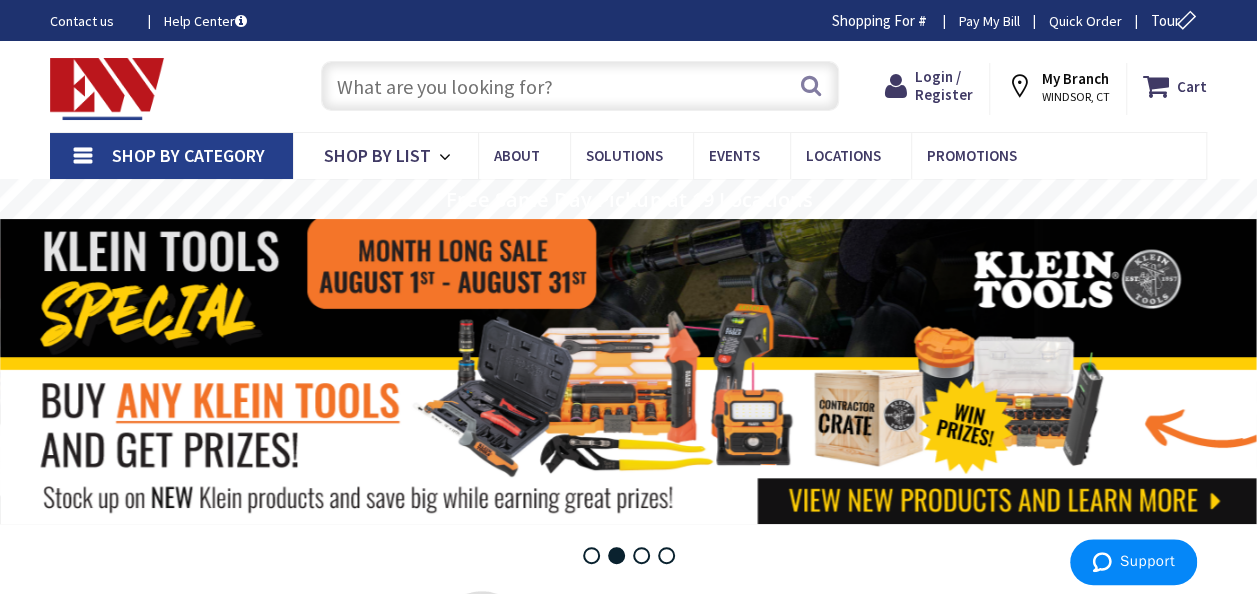 click on "Contact Us" at bounding box center (0, 0) 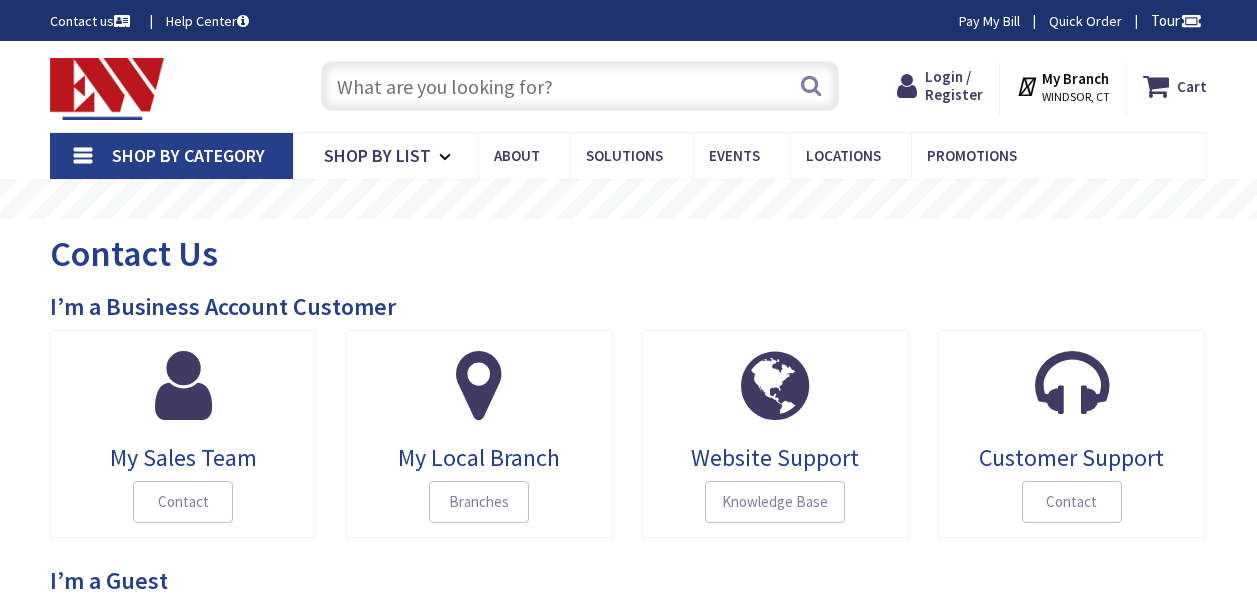 scroll, scrollTop: 0, scrollLeft: 0, axis: both 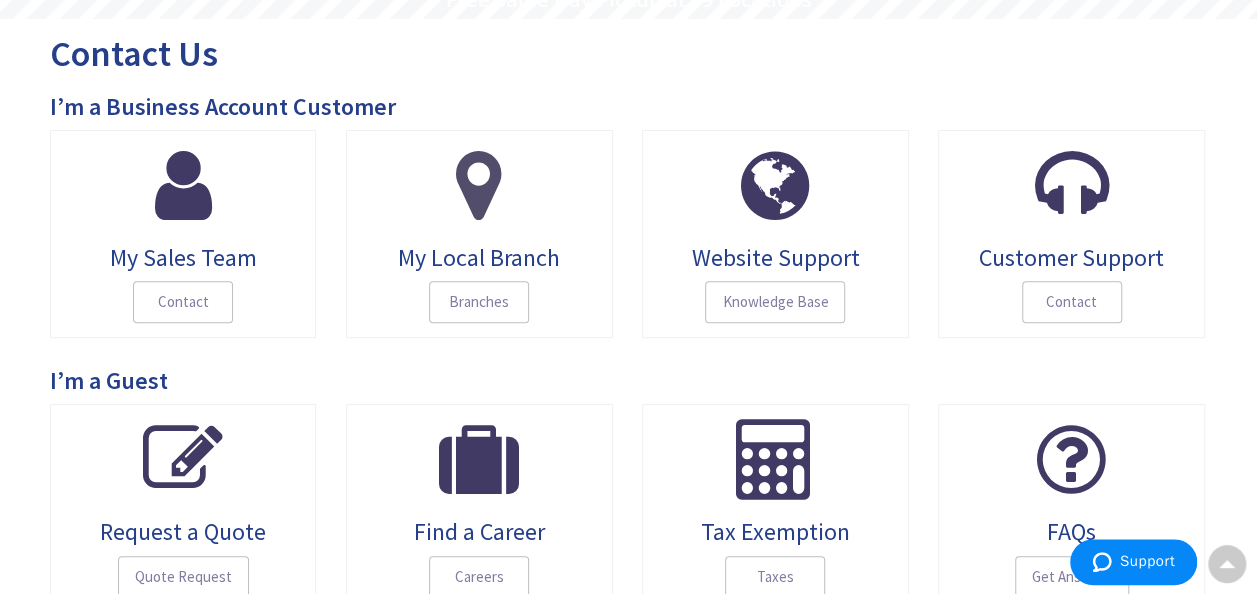 click on "Branches" at bounding box center (479, 302) 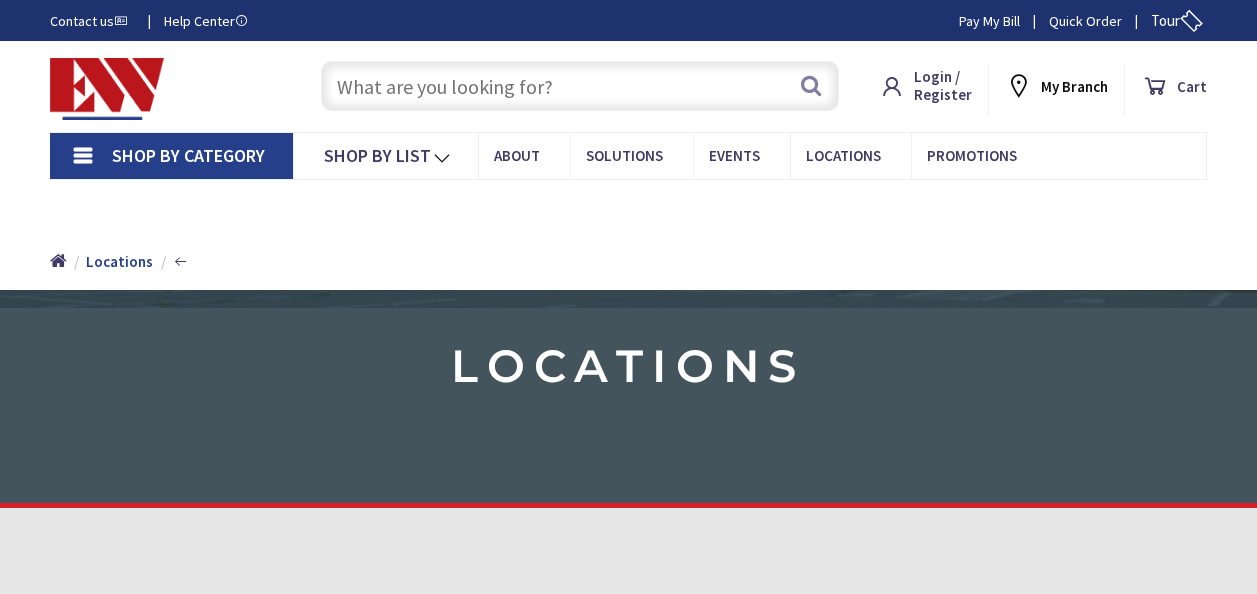 scroll, scrollTop: 0, scrollLeft: 0, axis: both 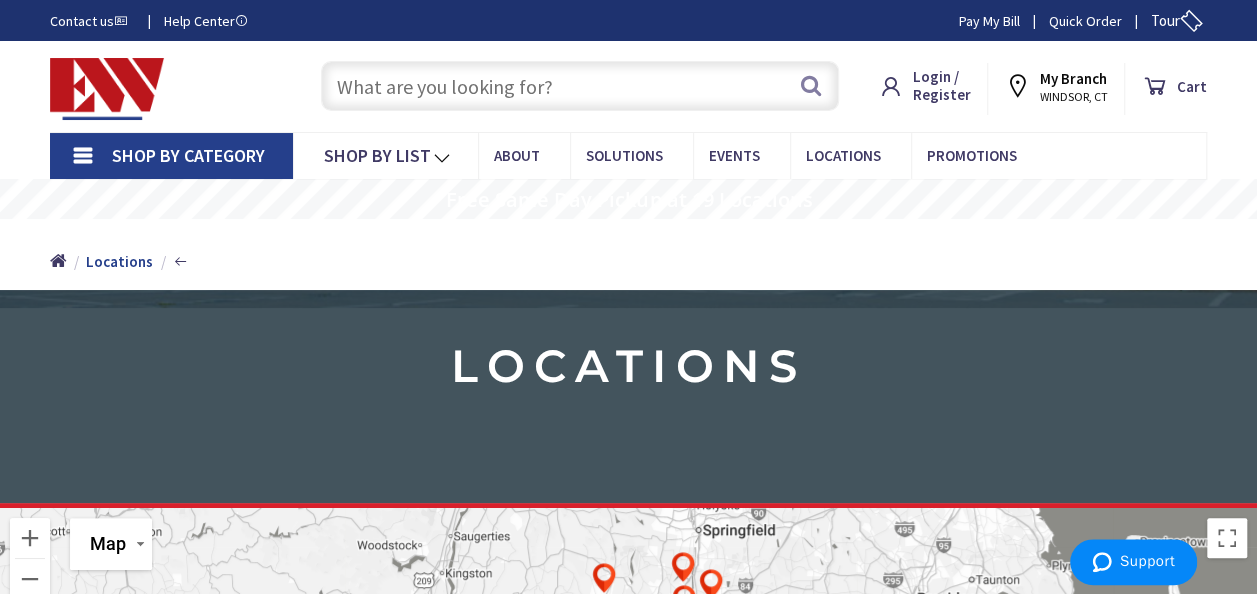 click on "WINDSOR, CT" at bounding box center (1074, 97) 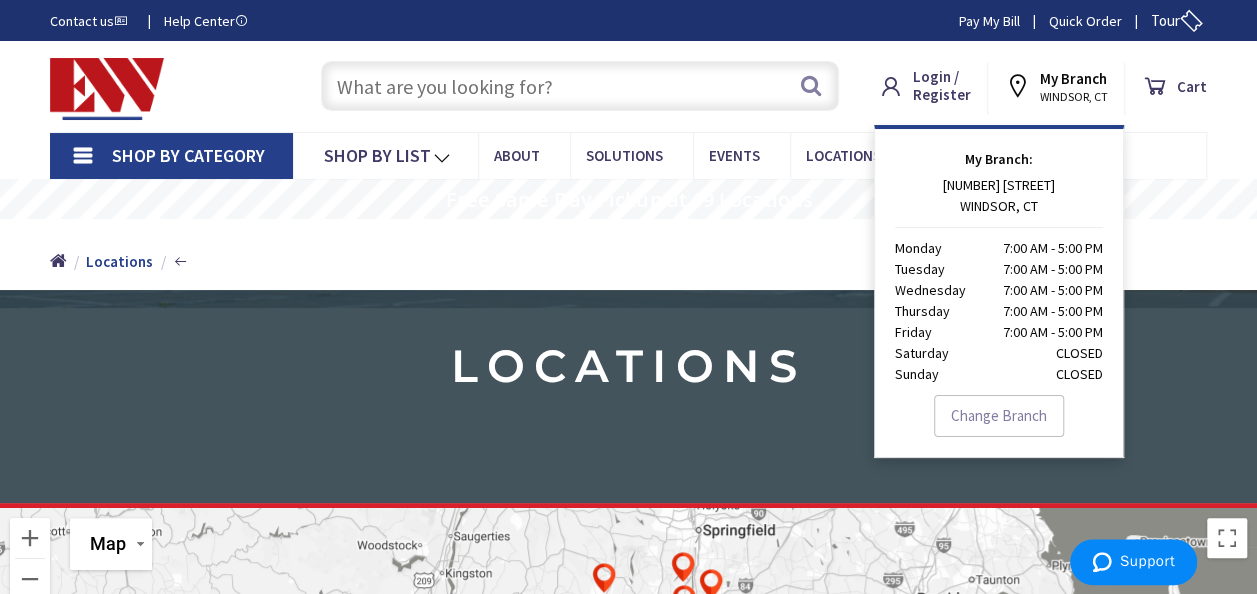 click on "Change Branch" at bounding box center [999, 416] 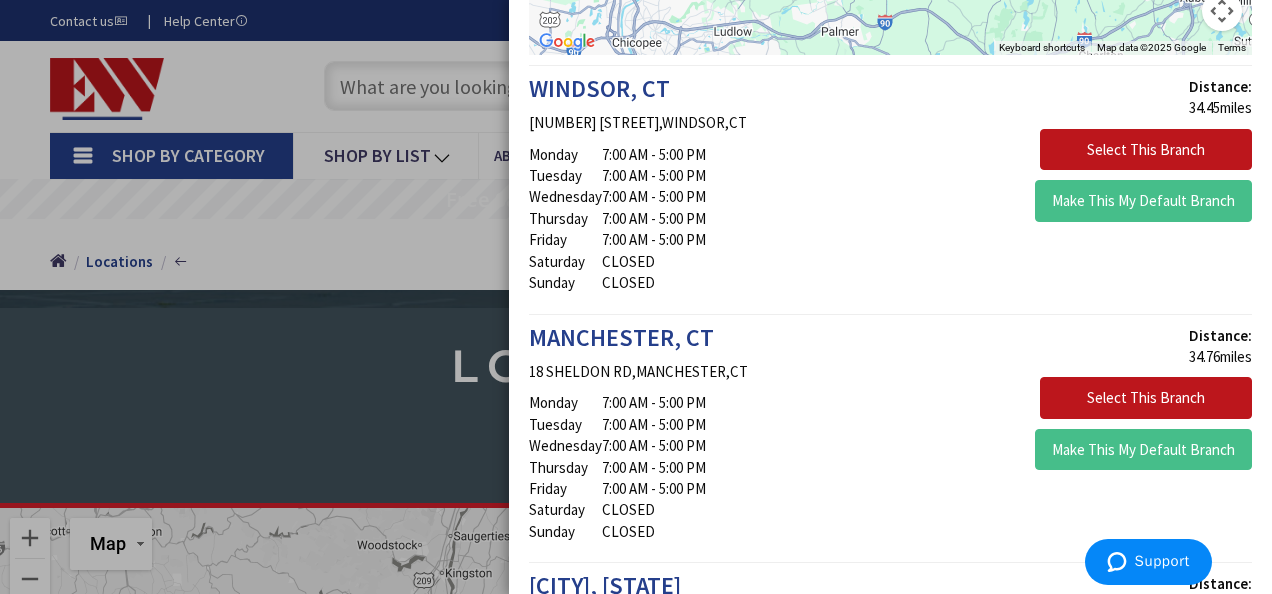 scroll, scrollTop: 0, scrollLeft: 0, axis: both 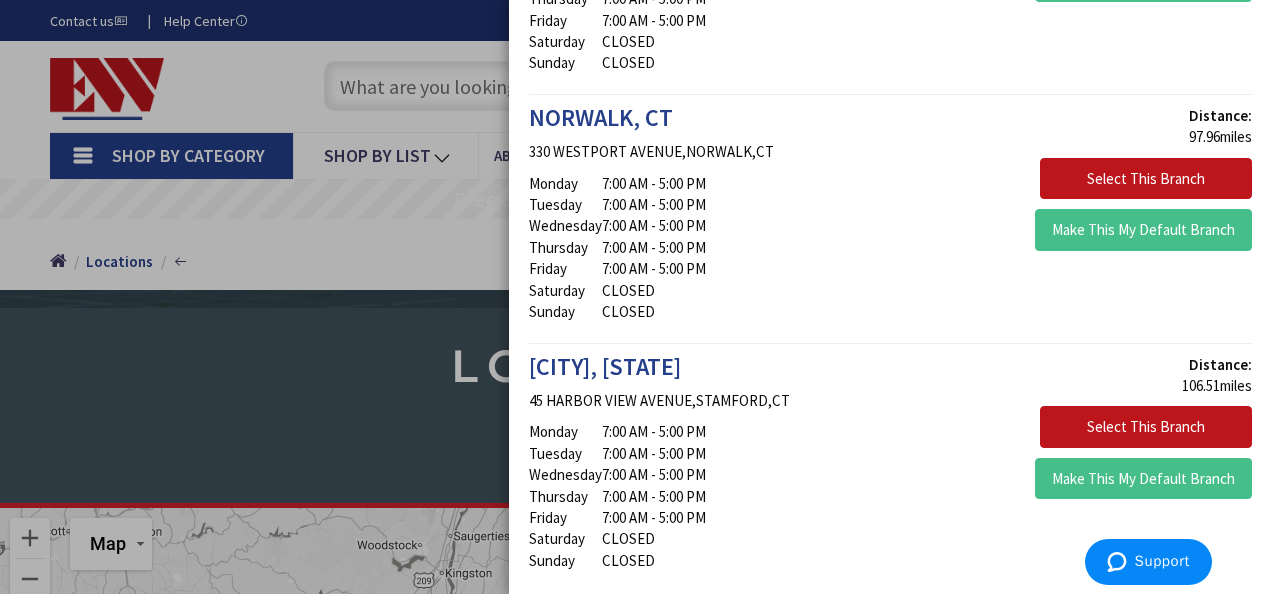 click at bounding box center (636, 297) 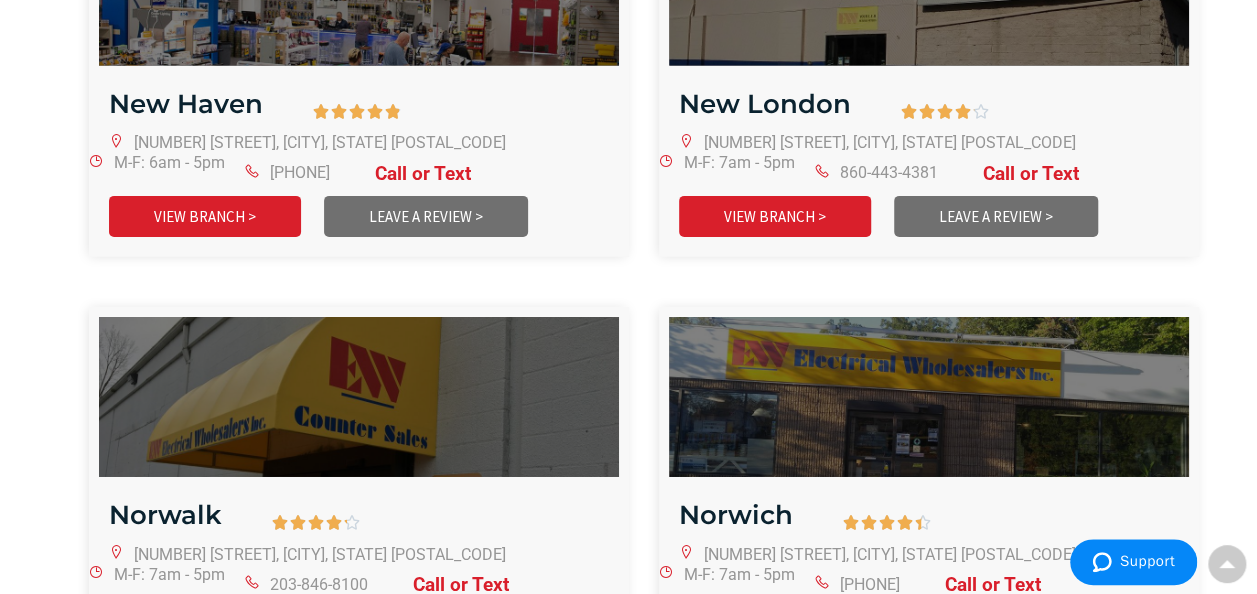 scroll, scrollTop: 3400, scrollLeft: 0, axis: vertical 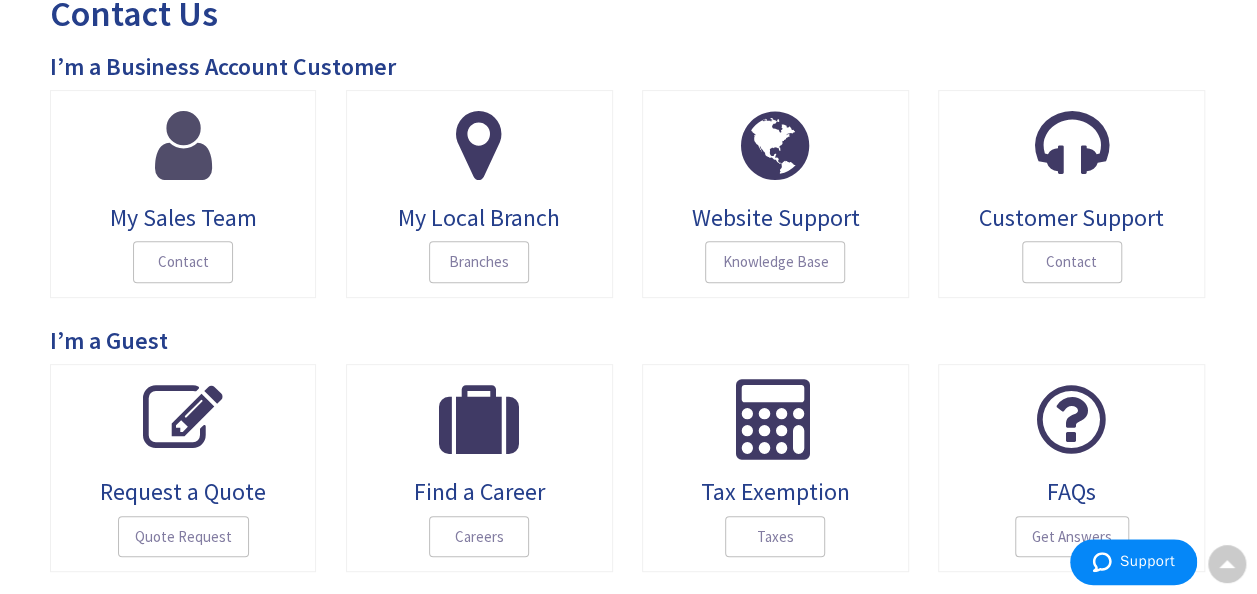 click on "Contact" at bounding box center (183, 262) 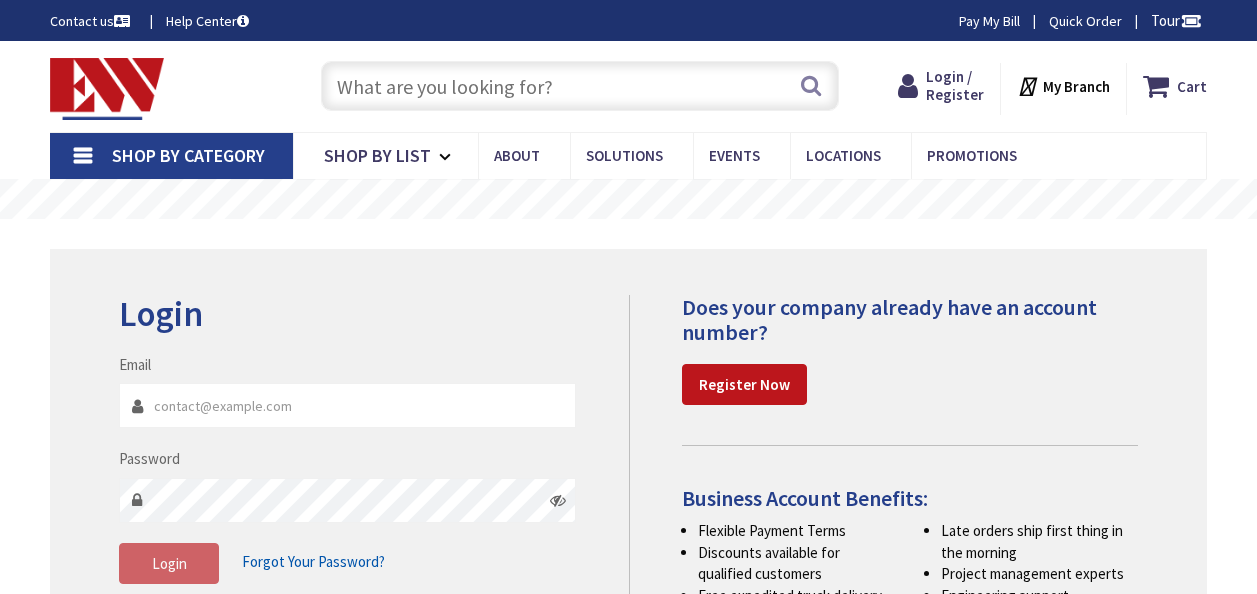 scroll, scrollTop: 0, scrollLeft: 0, axis: both 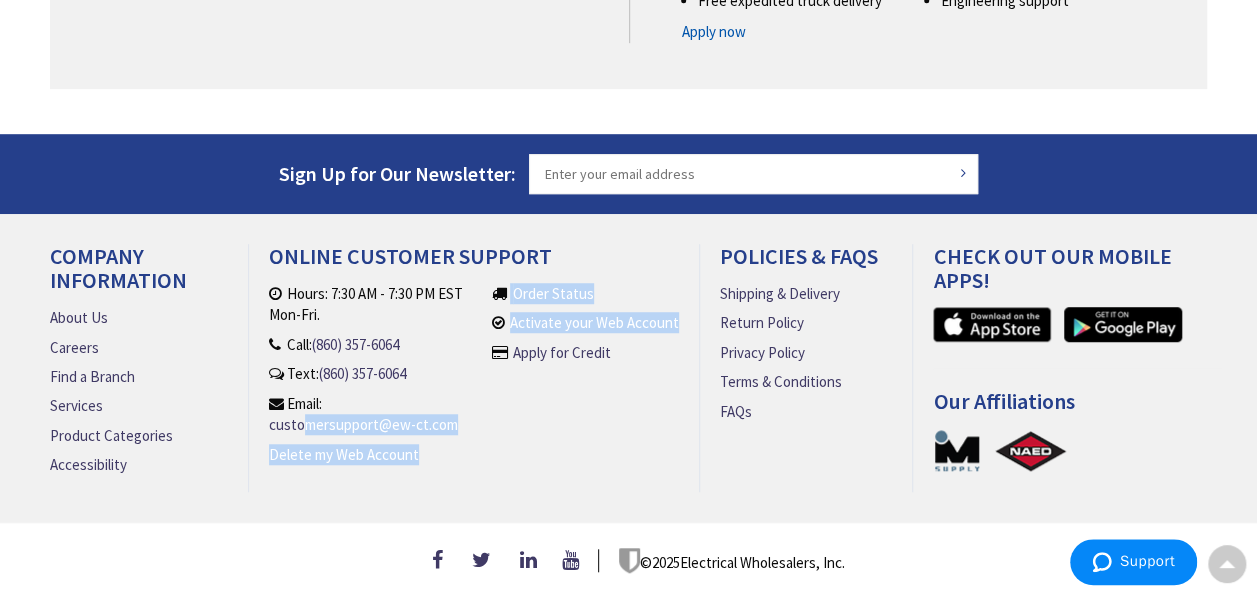 drag, startPoint x: 500, startPoint y: 417, endPoint x: 302, endPoint y: 422, distance: 198.06313 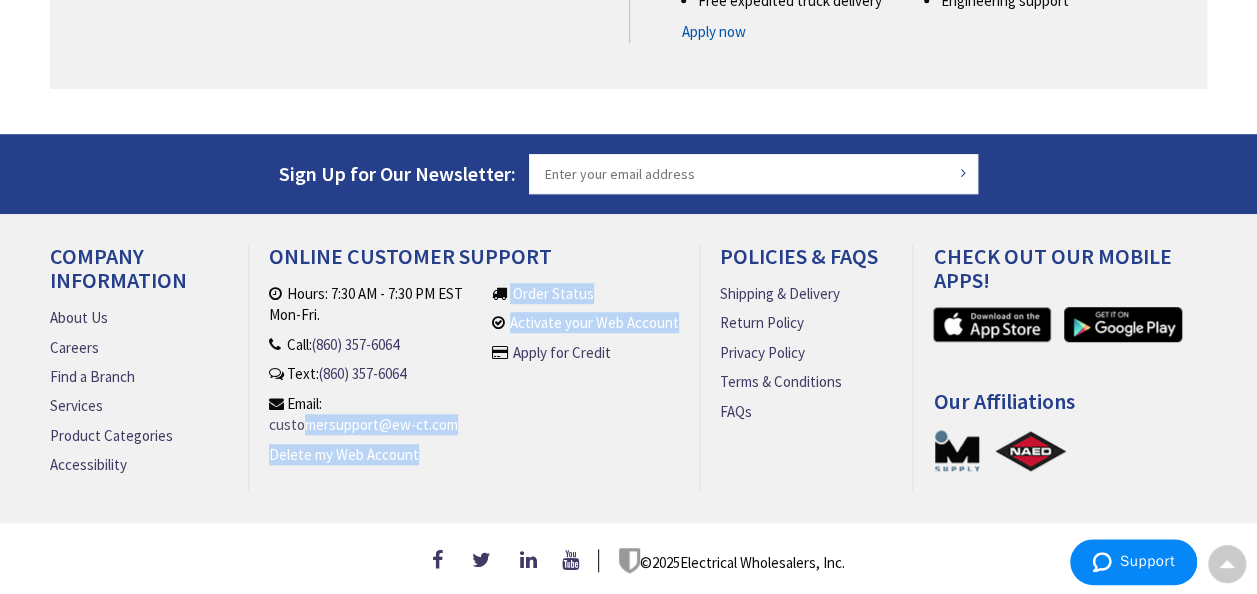 click on "customersupport@ew-ct.com" at bounding box center [363, 424] 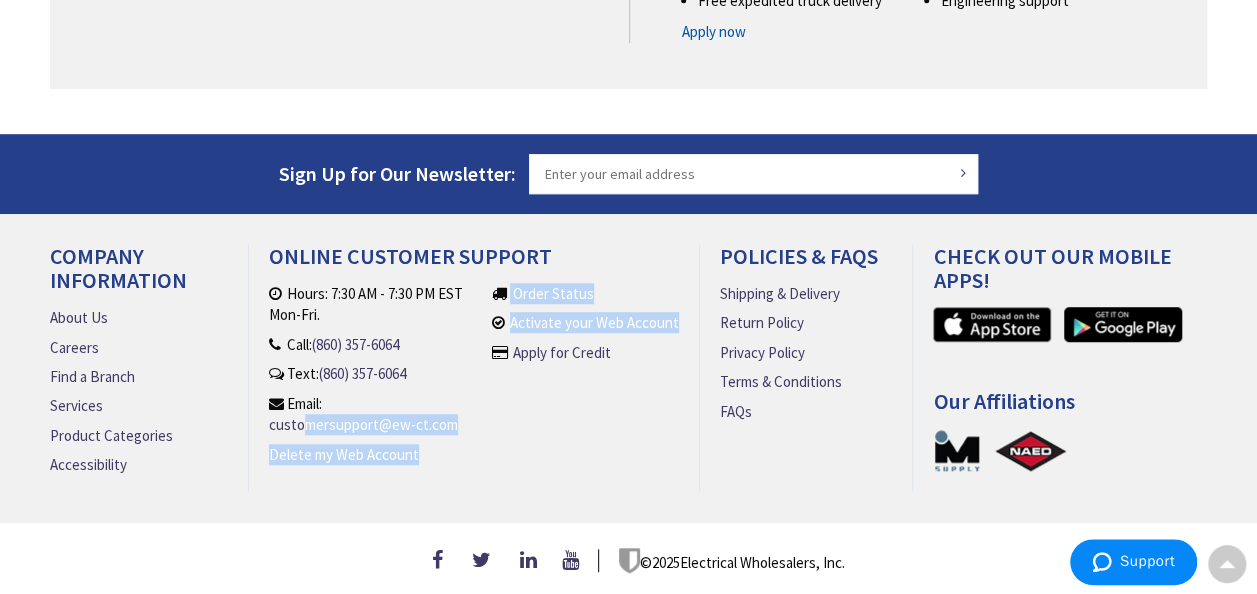click on "Policies & FAQs
Shipping & Delivery
Return Policy
Privacy Policy
Terms & Conditions
FAQs" at bounding box center [807, 368] 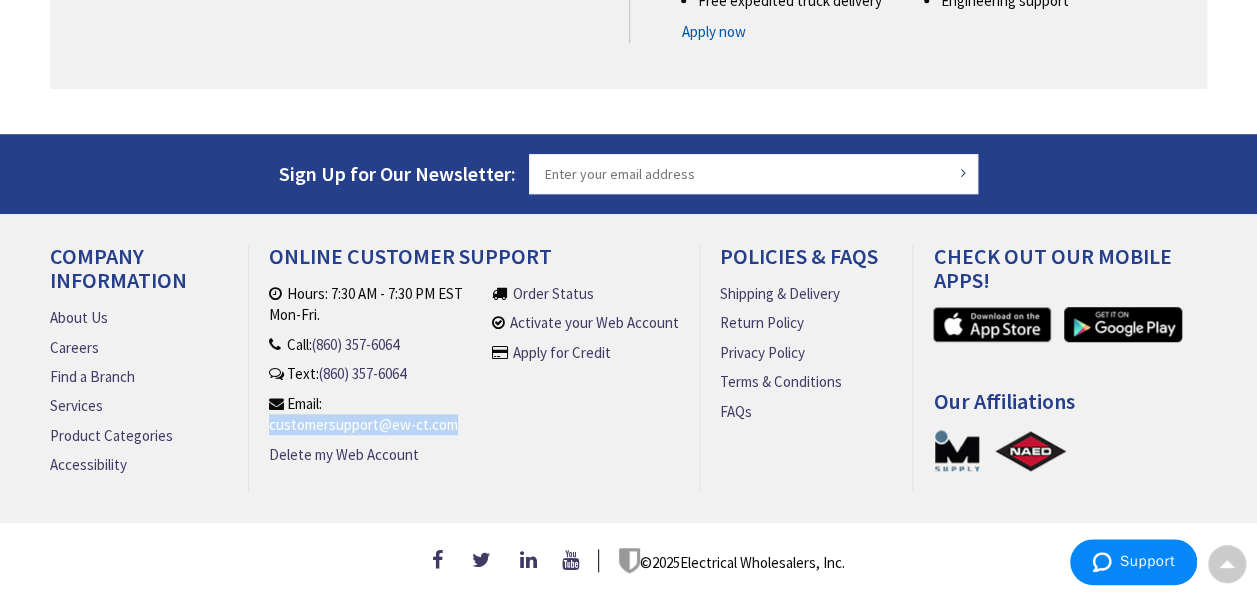drag, startPoint x: 259, startPoint y: 419, endPoint x: 453, endPoint y: 420, distance: 194.00258 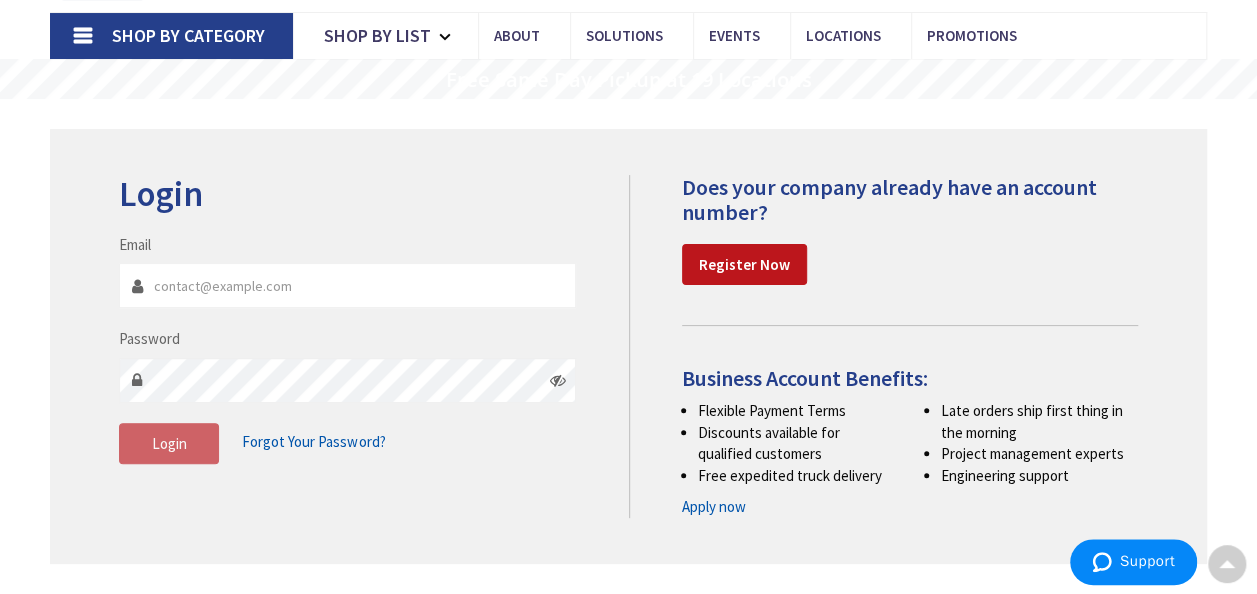 scroll, scrollTop: 0, scrollLeft: 0, axis: both 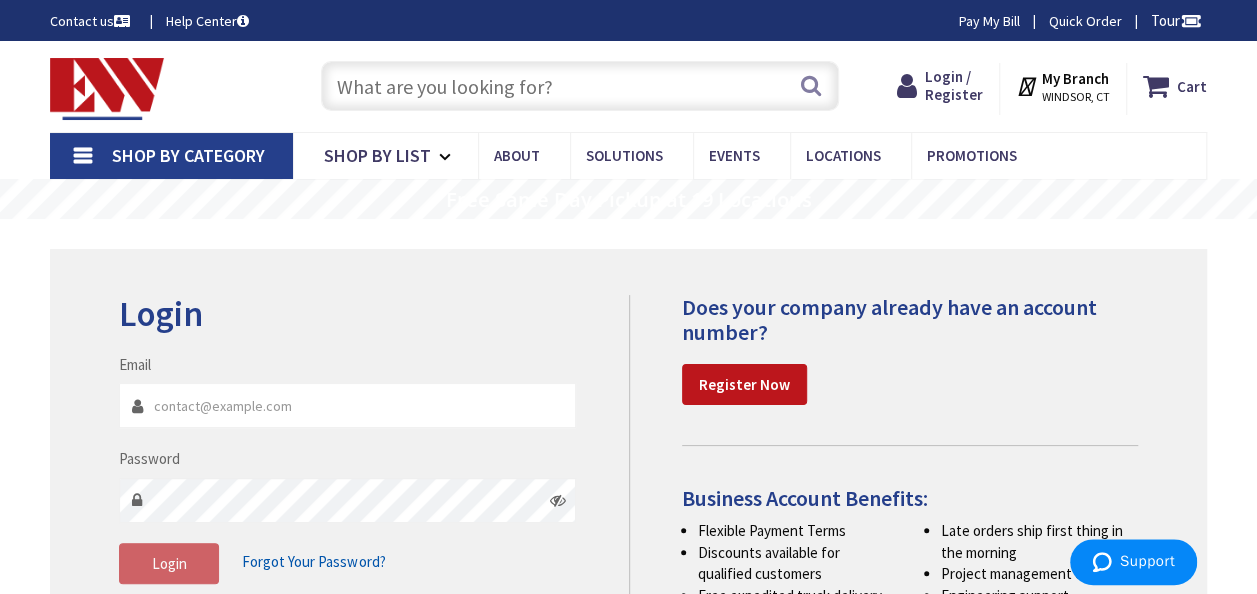 click on "WINDSOR, CT" at bounding box center (1076, 97) 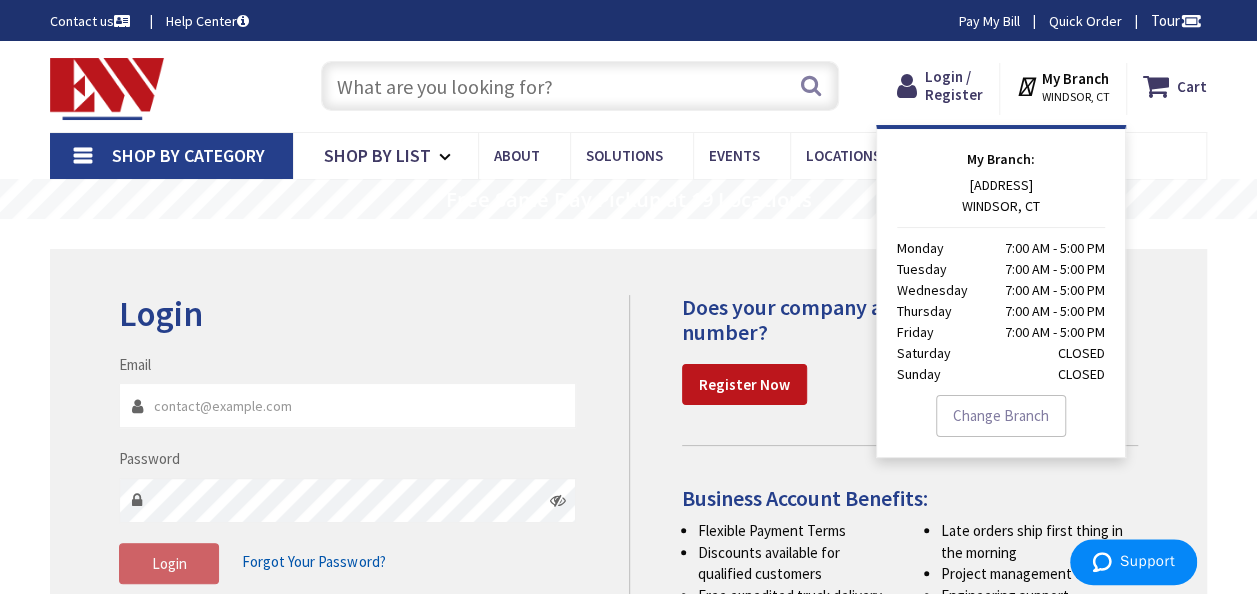 click on "WINDSOR, CT" at bounding box center (1076, 97) 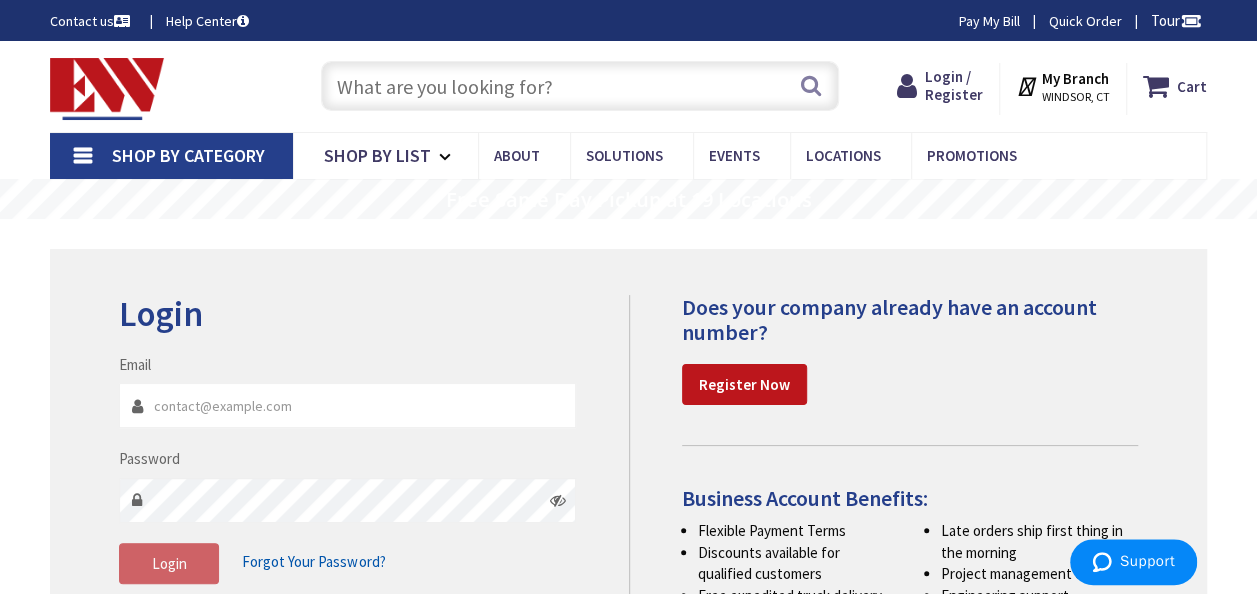 click on "WINDSOR, CT" at bounding box center [1076, 97] 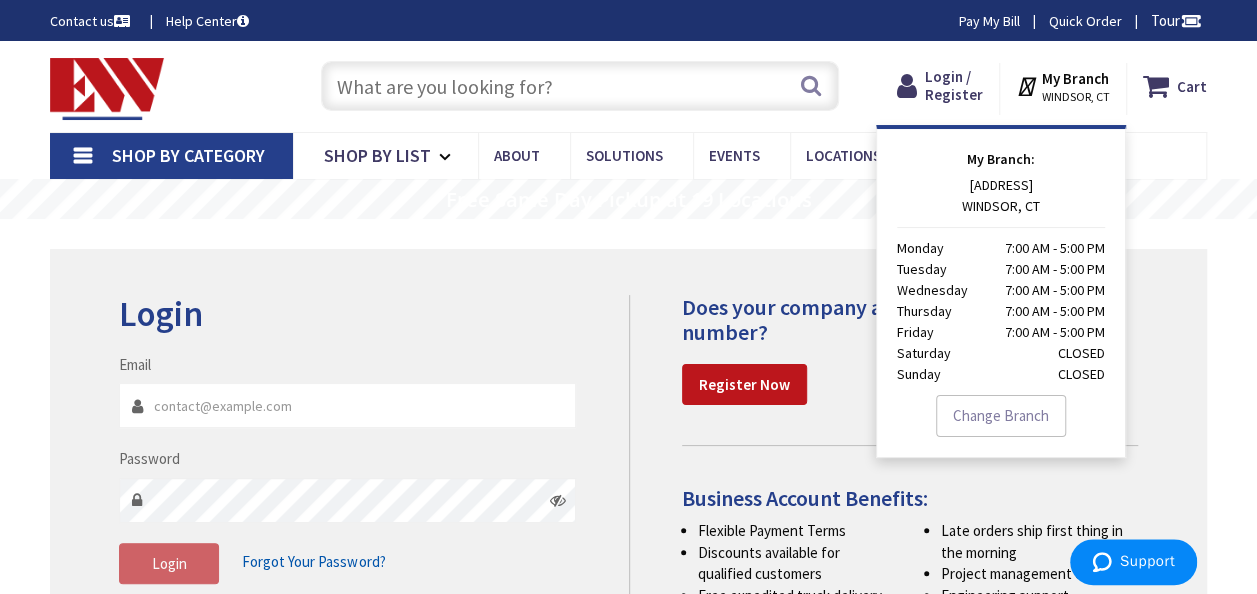 click on "WINDSOR, CT" at bounding box center (1076, 97) 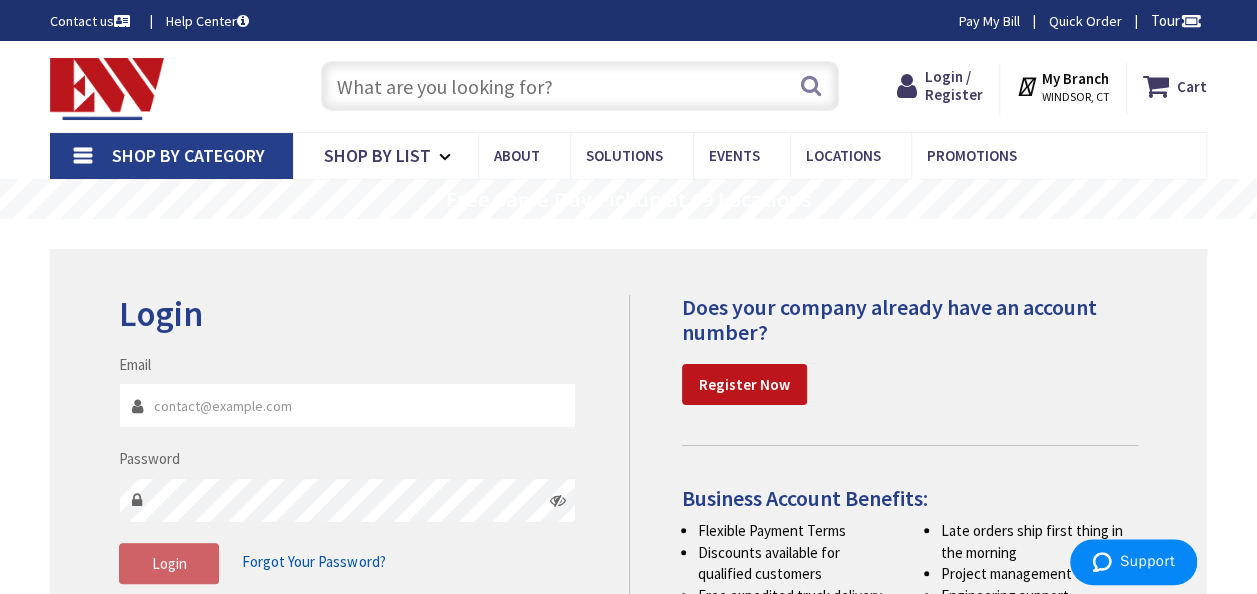 click at bounding box center [448, 157] 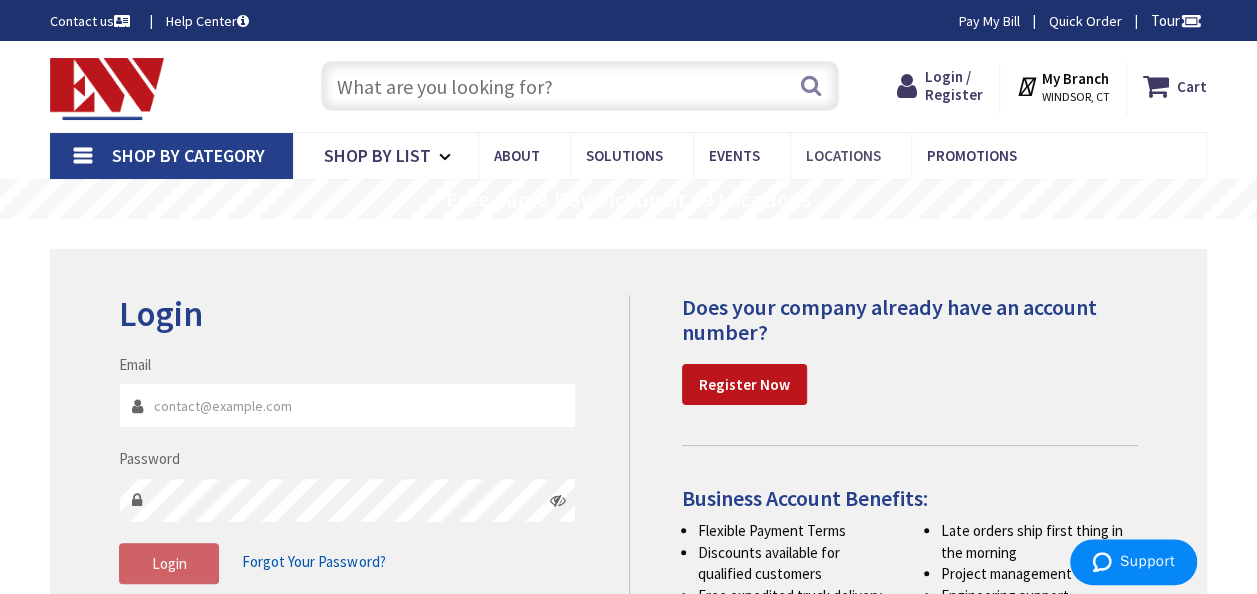 click on "Locations" at bounding box center [850, 155] 